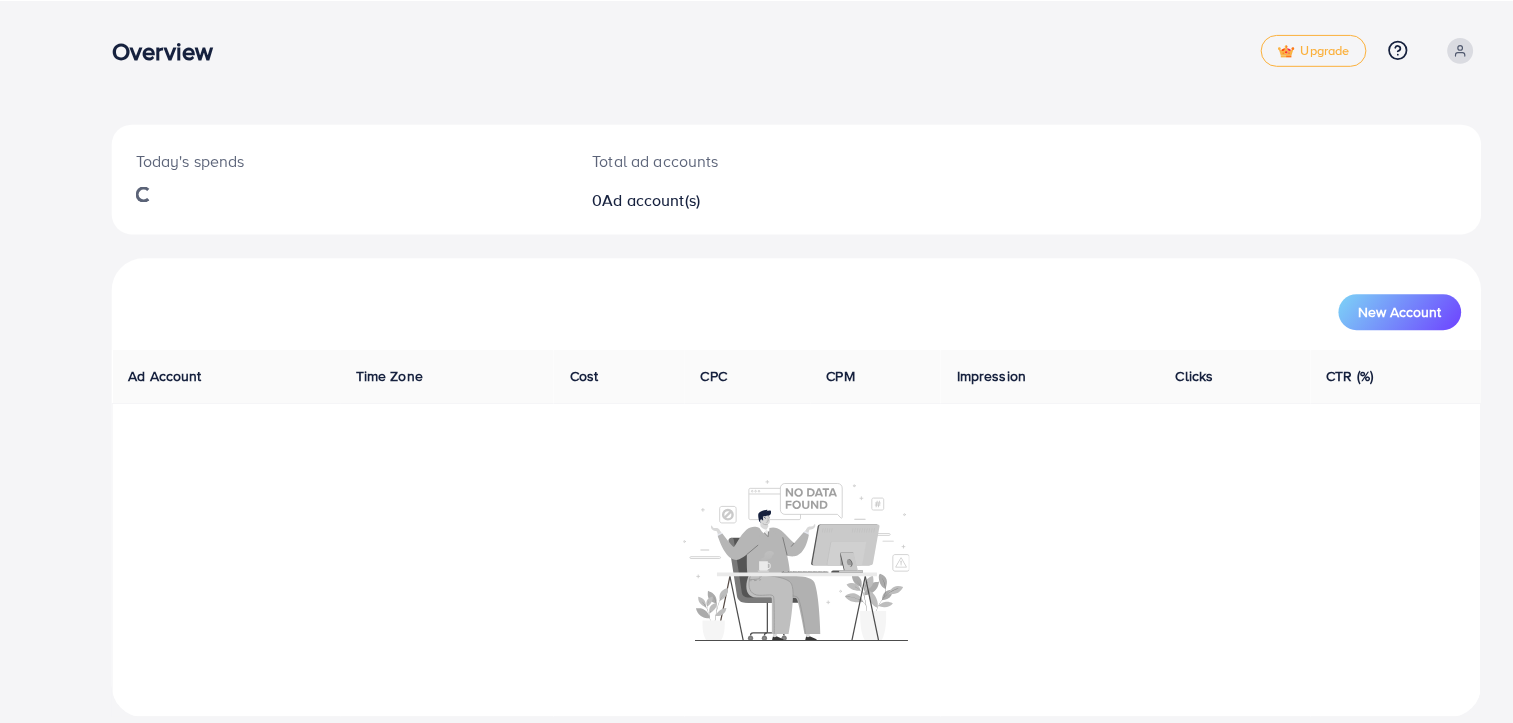 scroll, scrollTop: 0, scrollLeft: 0, axis: both 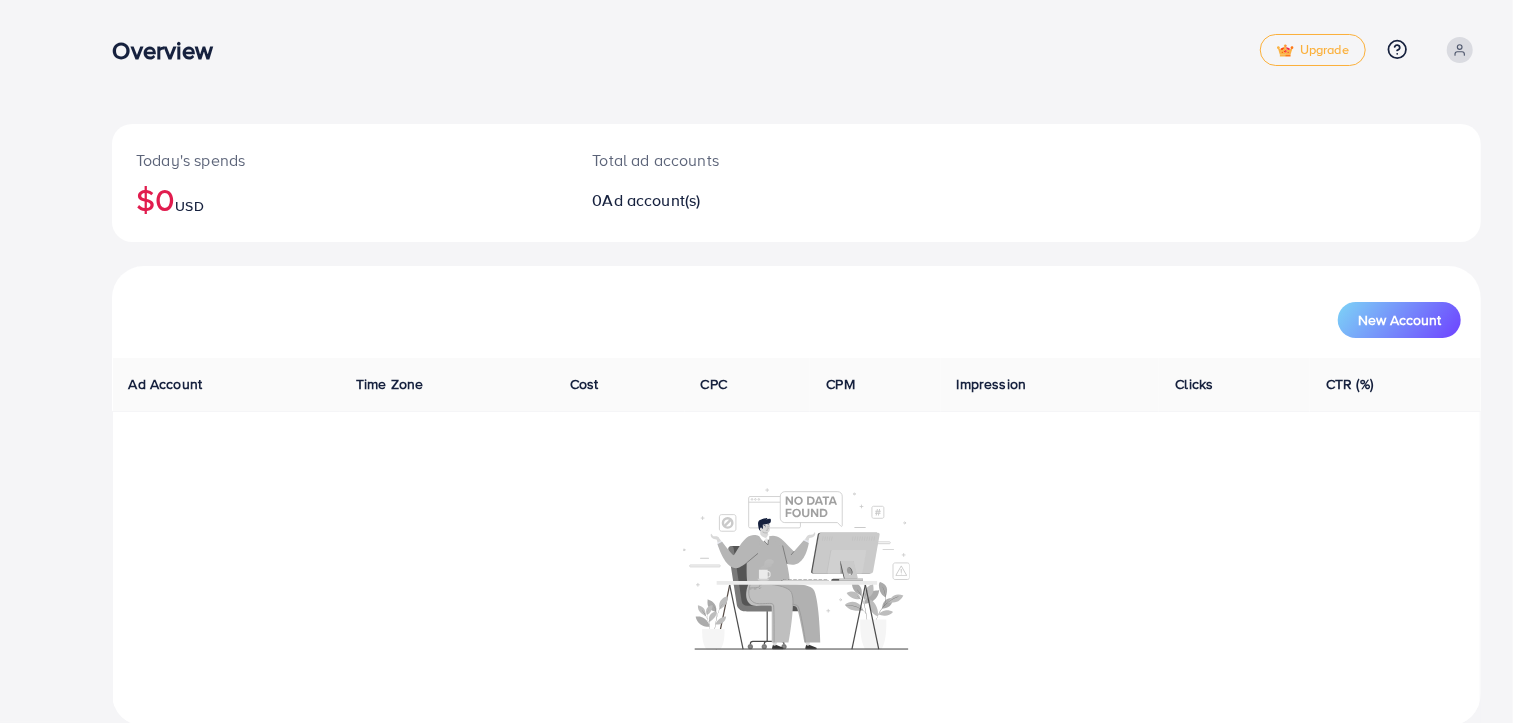 click on "Overview   Upgrade  Help Center Contact Support Plans and Pricing Term and policy About Us    Profile Log out  Today's spends   $0  USD  Total ad accounts   0  Ad account(s)  New Account                Ad Account Time Zone Cost CPC CPM Impression Clicks CTR (%)" at bounding box center [756, 379] 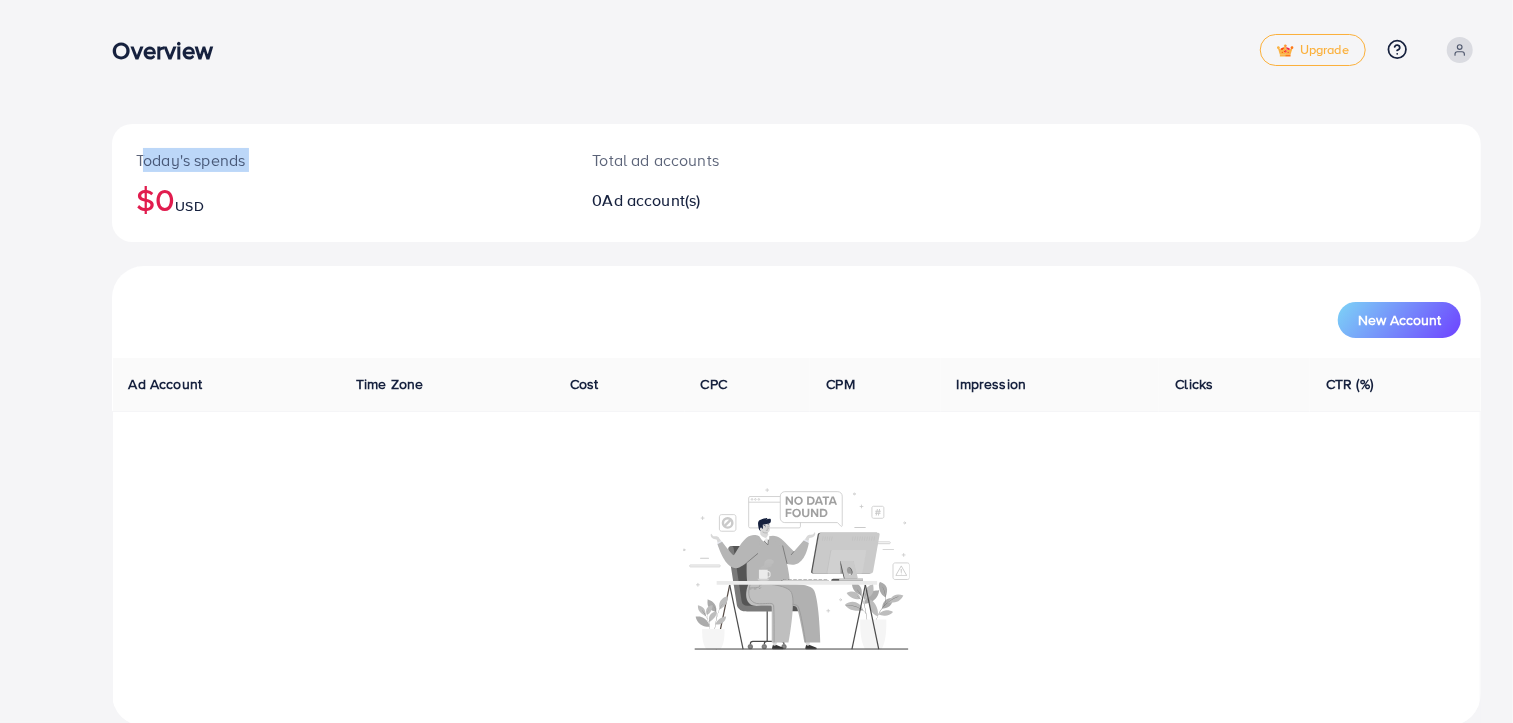 click on "Overview   Upgrade  Help Center Contact Support Plans and Pricing Term and policy About Us    Profile Log out  Today's spends   $0  USD  Total ad accounts   0  Ad account(s)  New Account                Ad Account Time Zone Cost CPC CPM Impression Clicks CTR (%)" at bounding box center [756, 379] 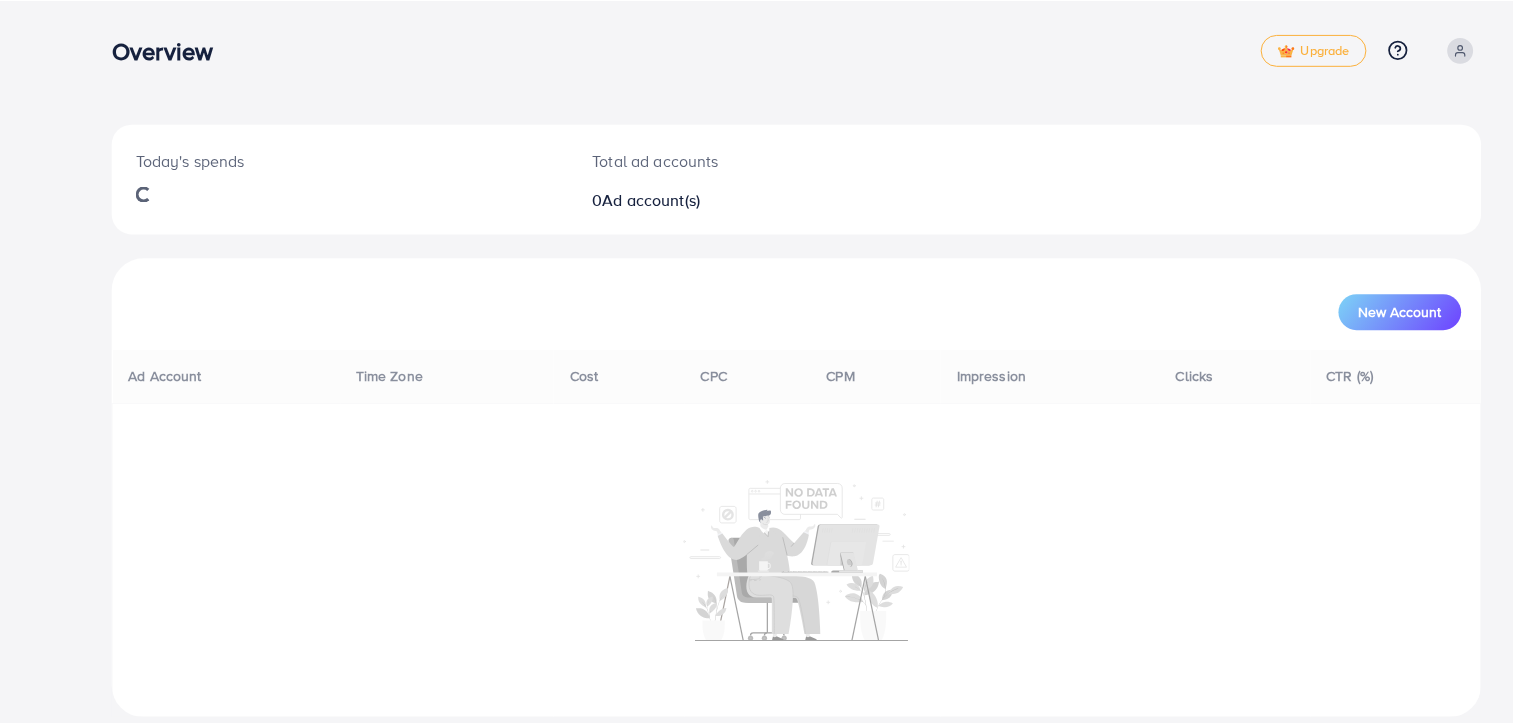 scroll, scrollTop: 0, scrollLeft: 0, axis: both 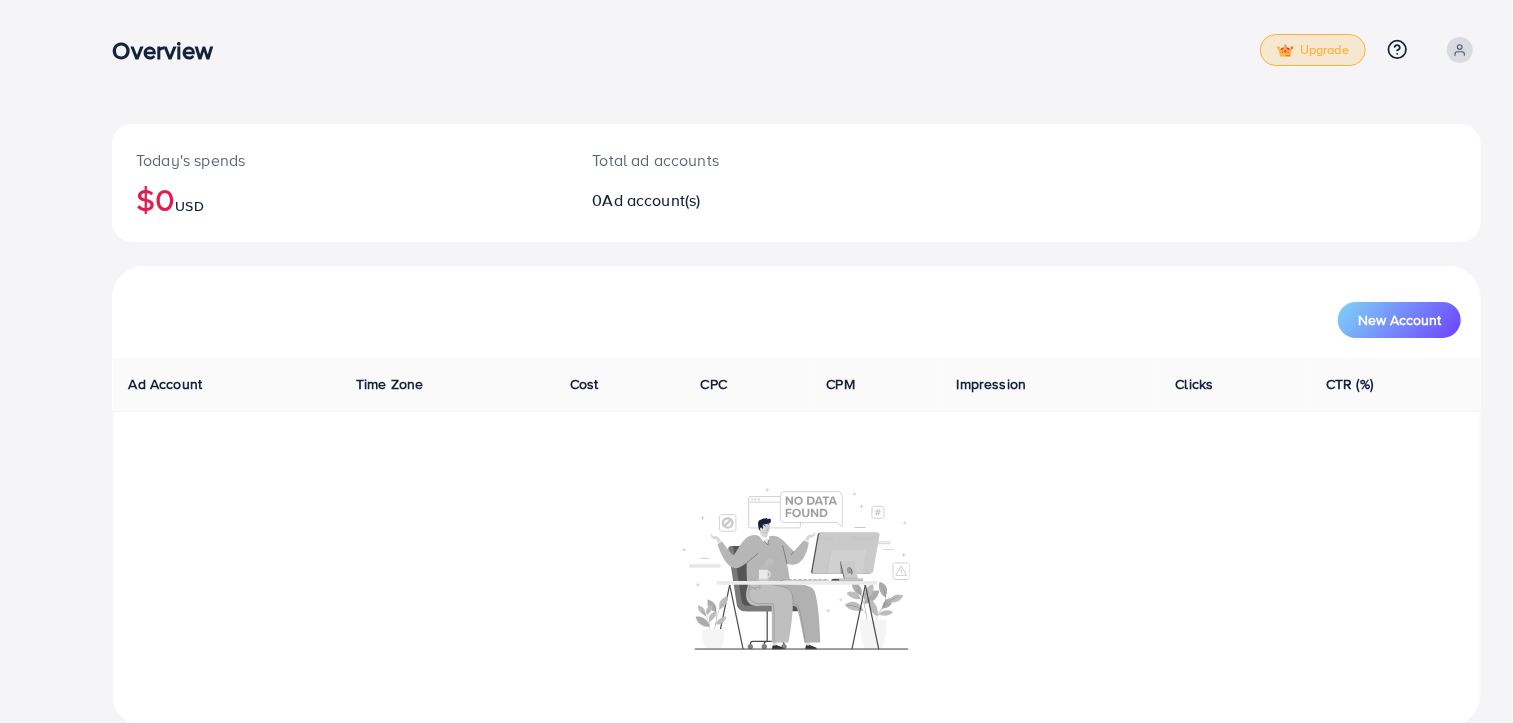 click on "Upgrade" at bounding box center [1313, 50] 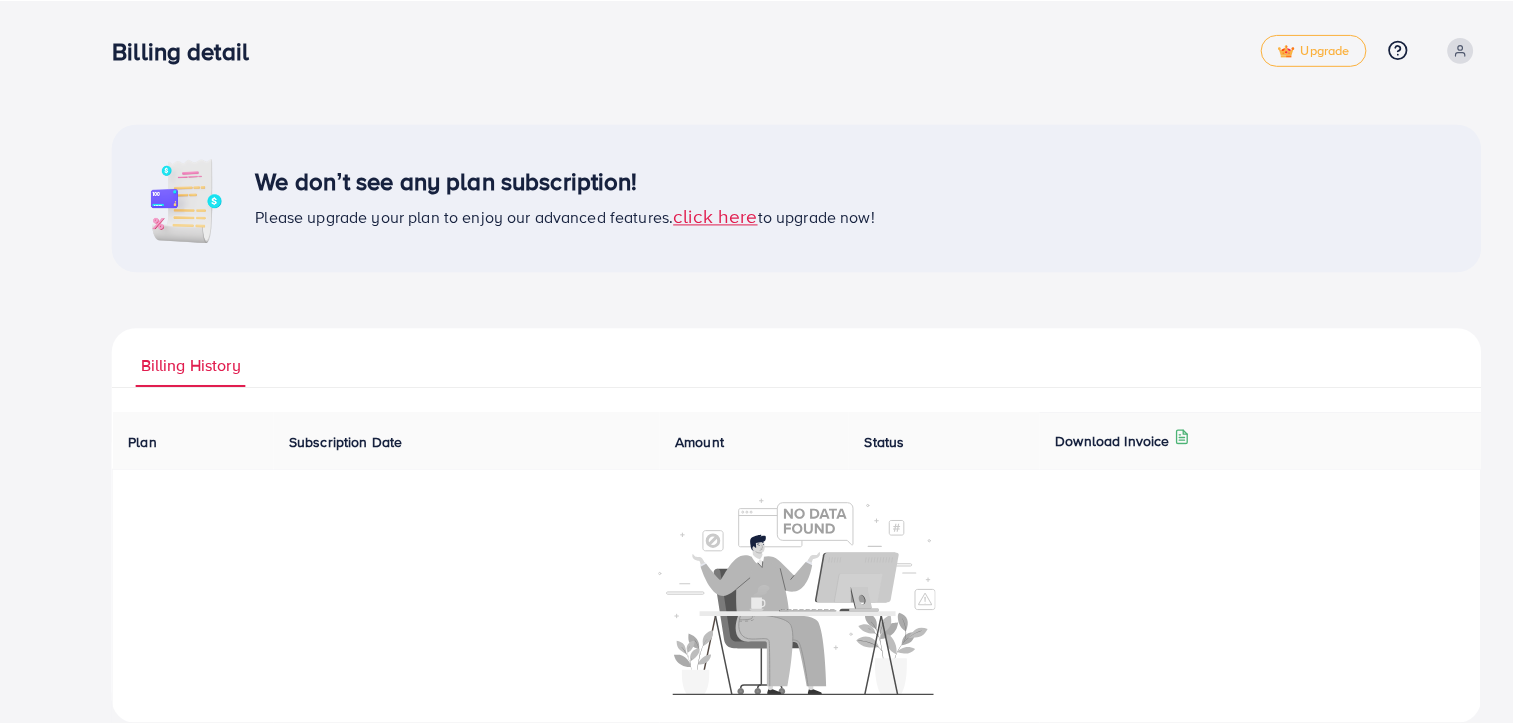 scroll, scrollTop: 0, scrollLeft: 0, axis: both 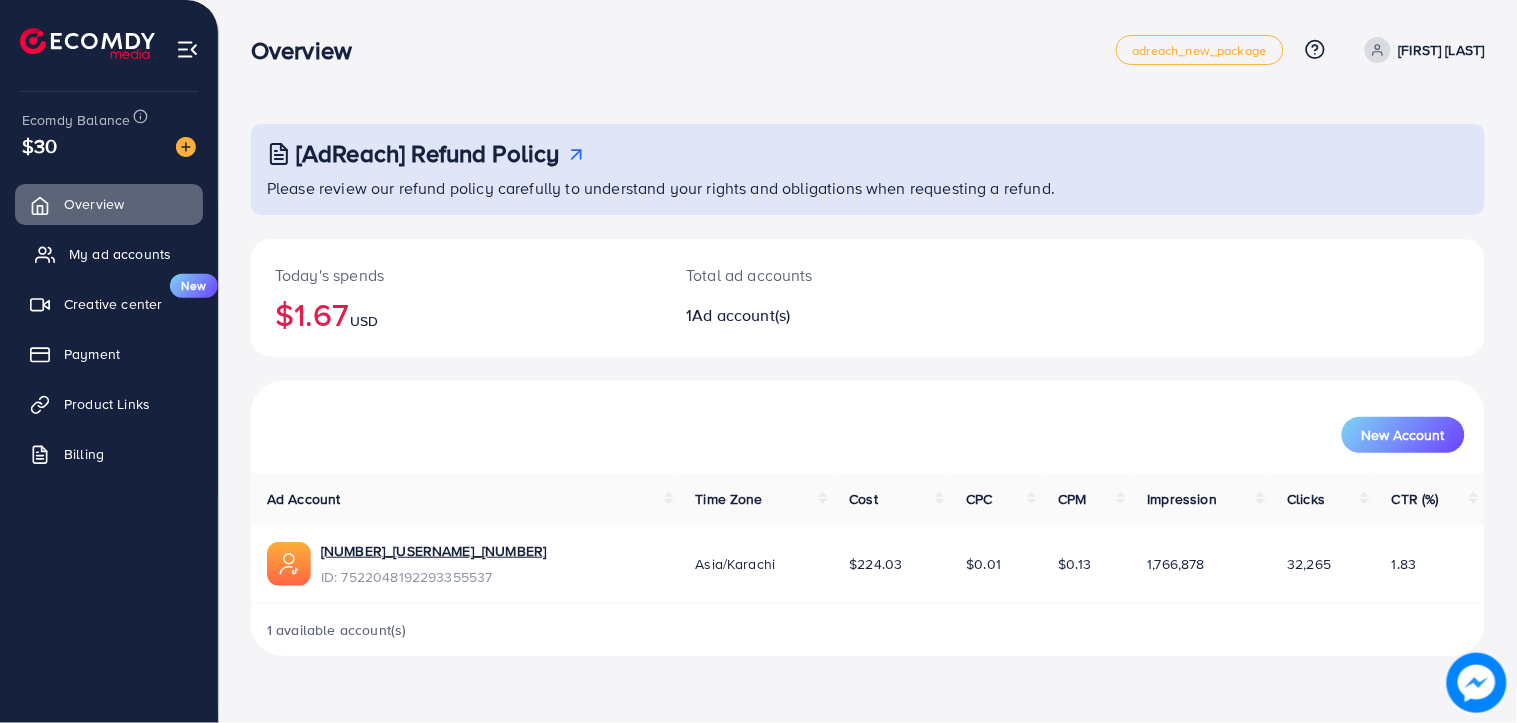 click on "My ad accounts" at bounding box center (120, 254) 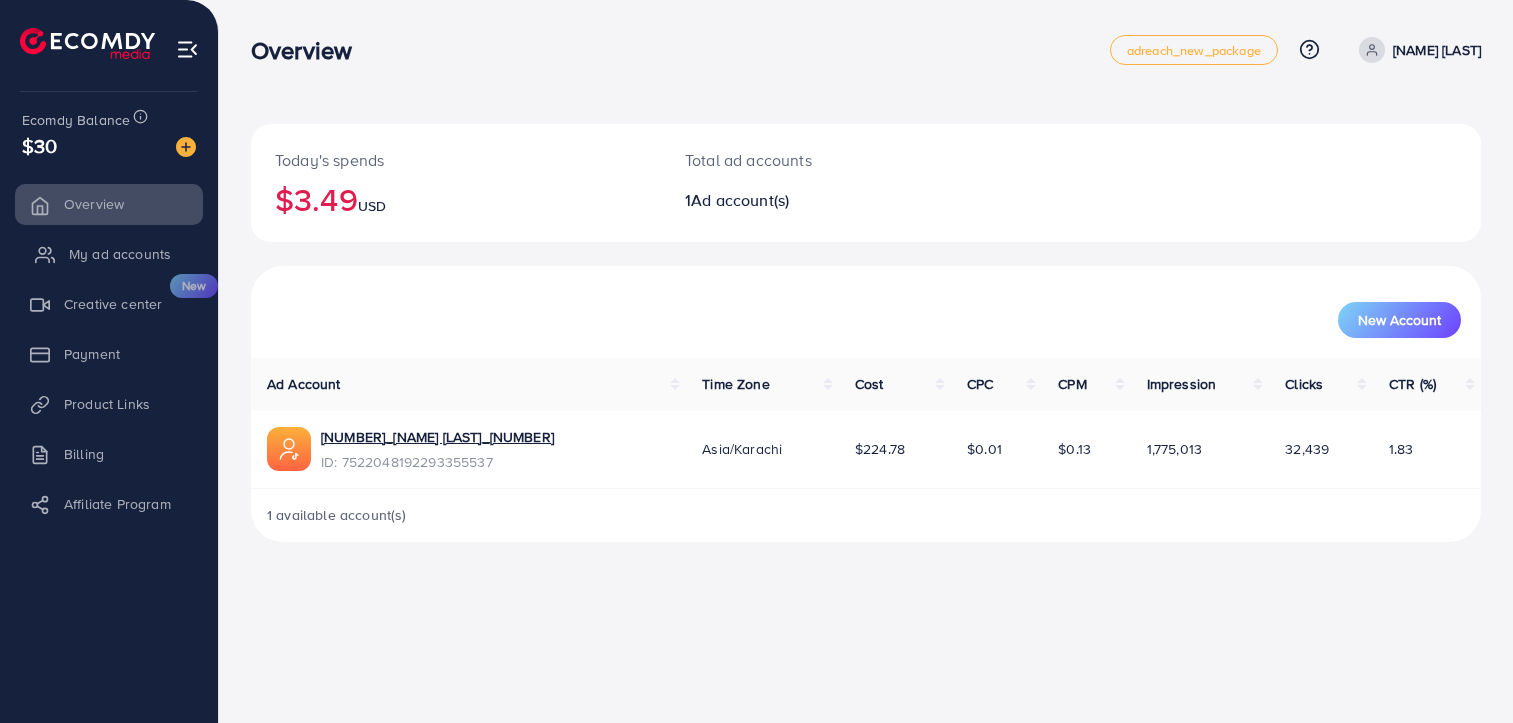 scroll, scrollTop: 0, scrollLeft: 0, axis: both 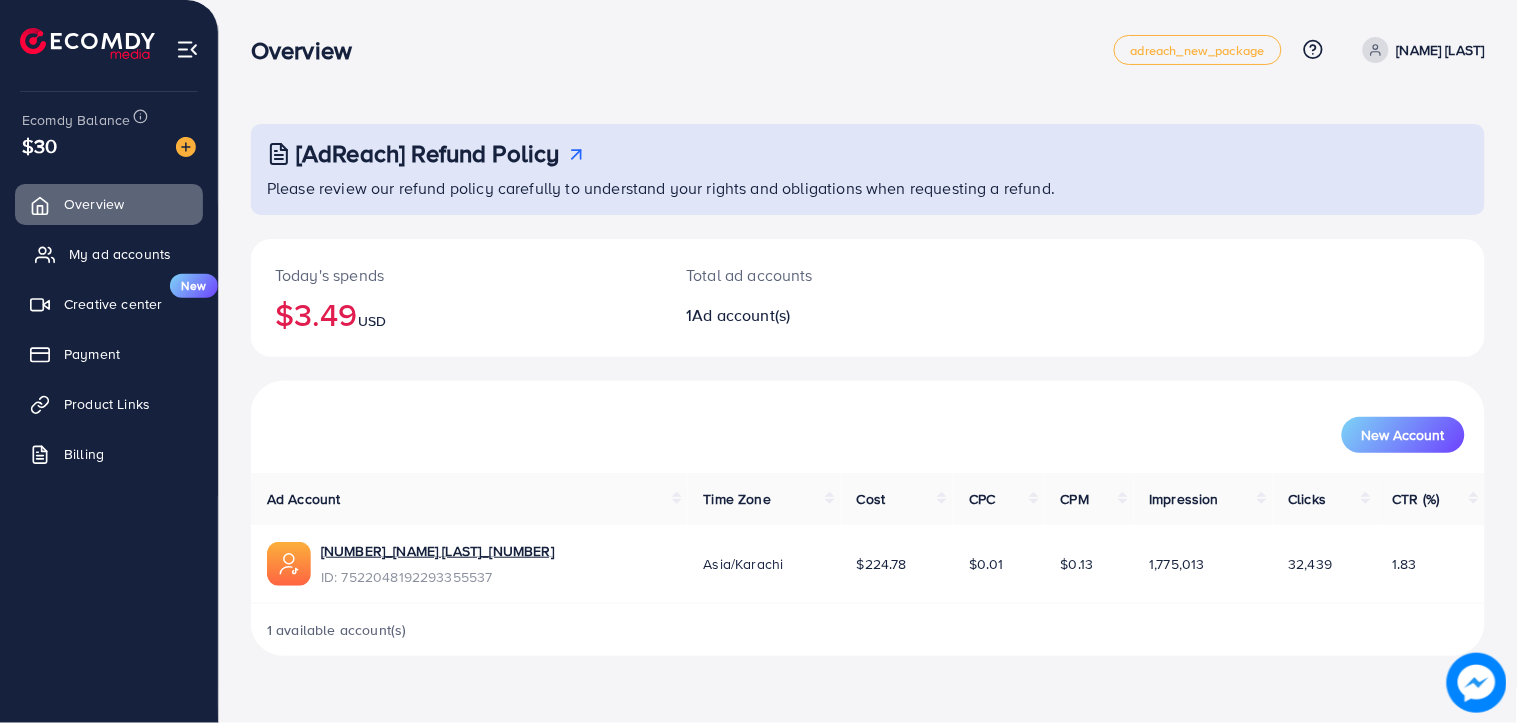 click on "My ad accounts" at bounding box center (120, 254) 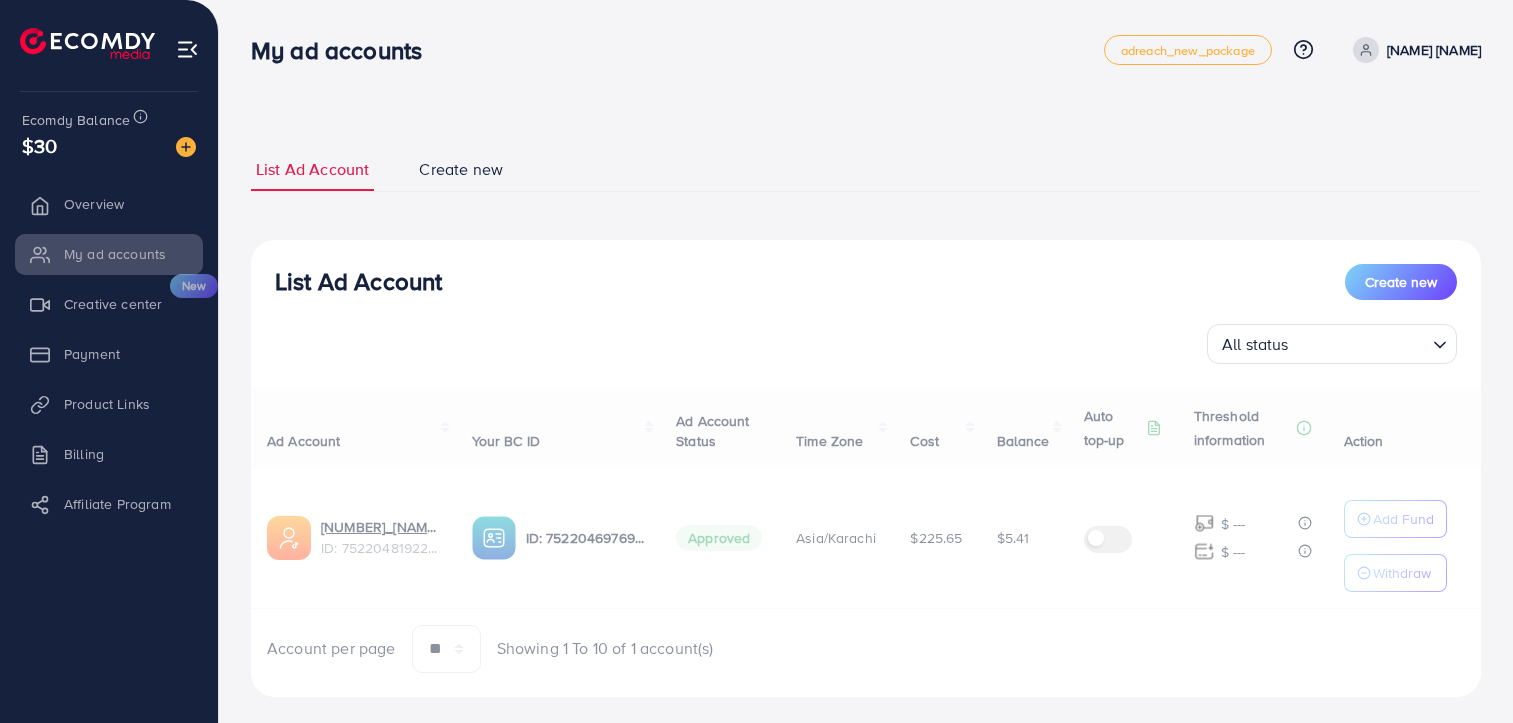 scroll, scrollTop: 0, scrollLeft: 0, axis: both 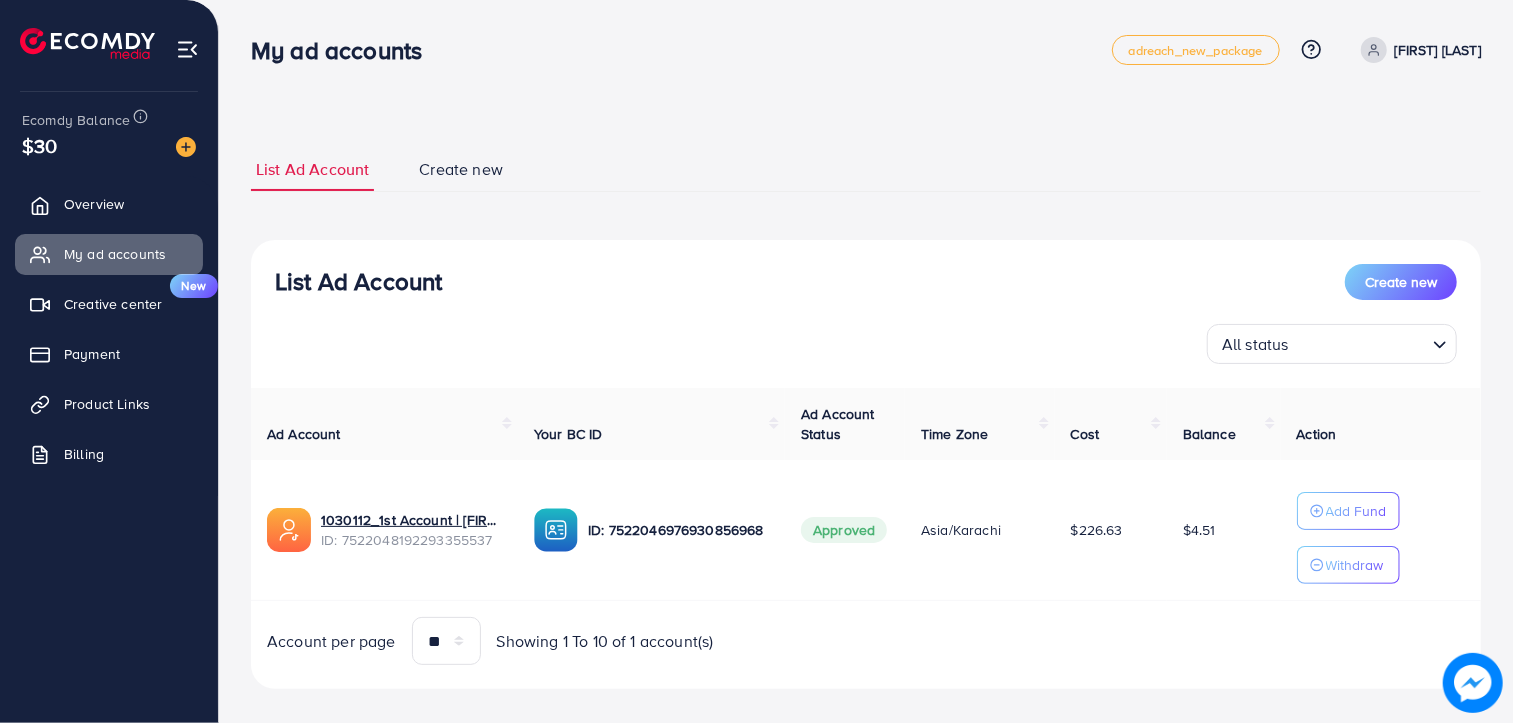 click on "$4.51" at bounding box center (1224, 530) 